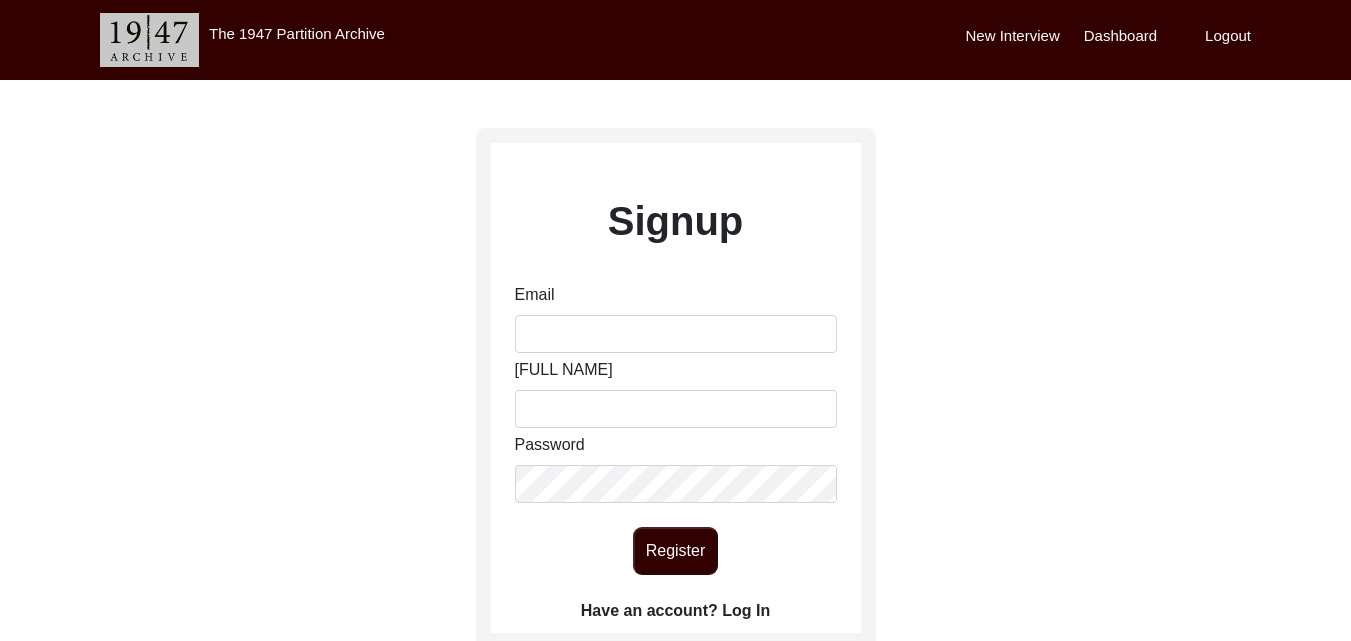 scroll, scrollTop: 0, scrollLeft: 0, axis: both 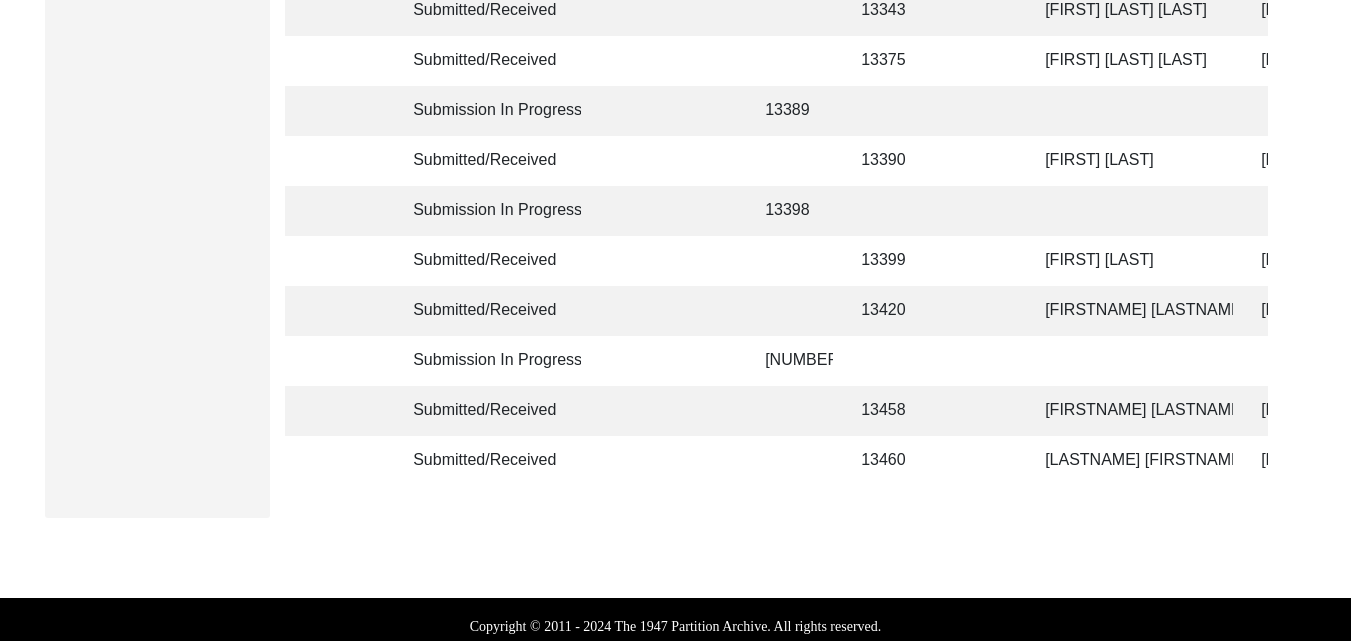 click on "[FIRSTNAME] [LASTNAME]" 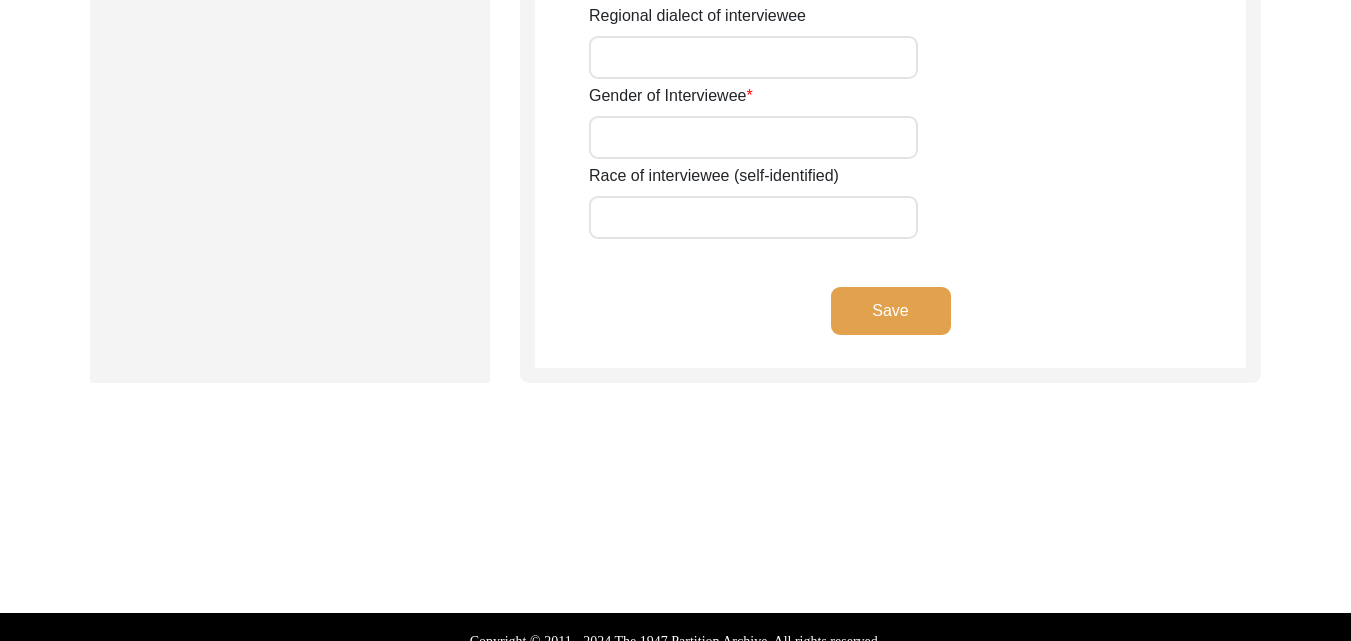 type on "NIL" 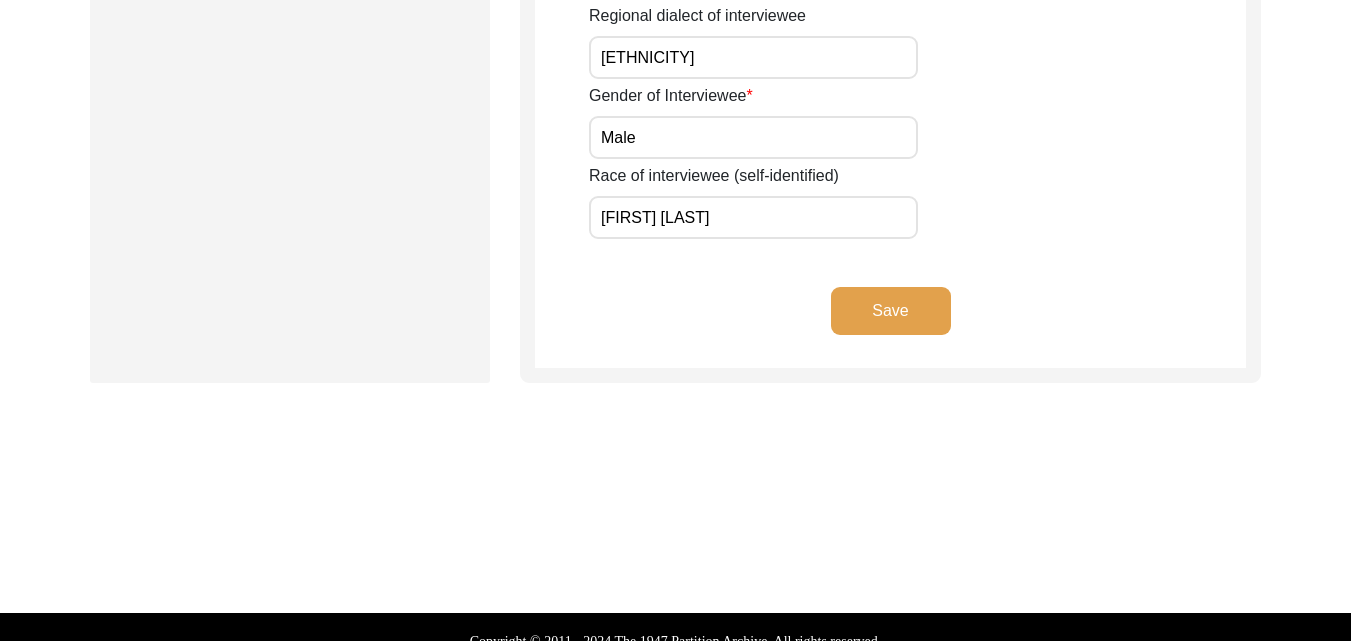scroll, scrollTop: 1039, scrollLeft: 0, axis: vertical 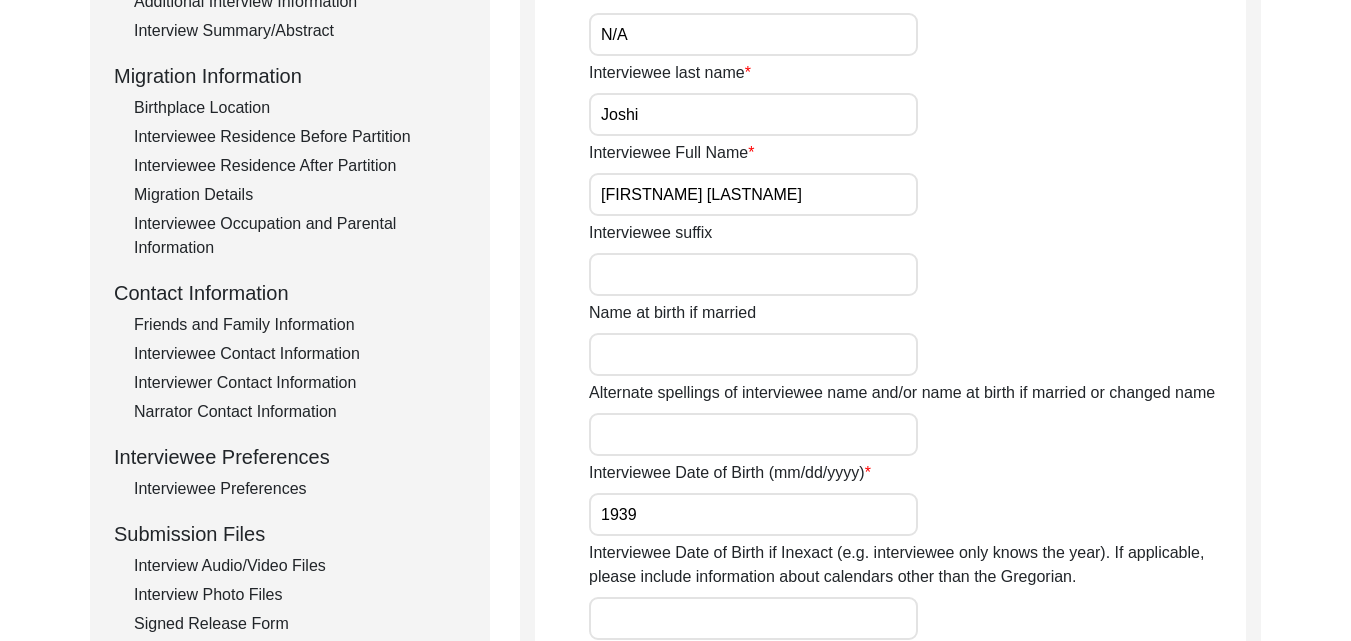 click on "Friends and Family Information" 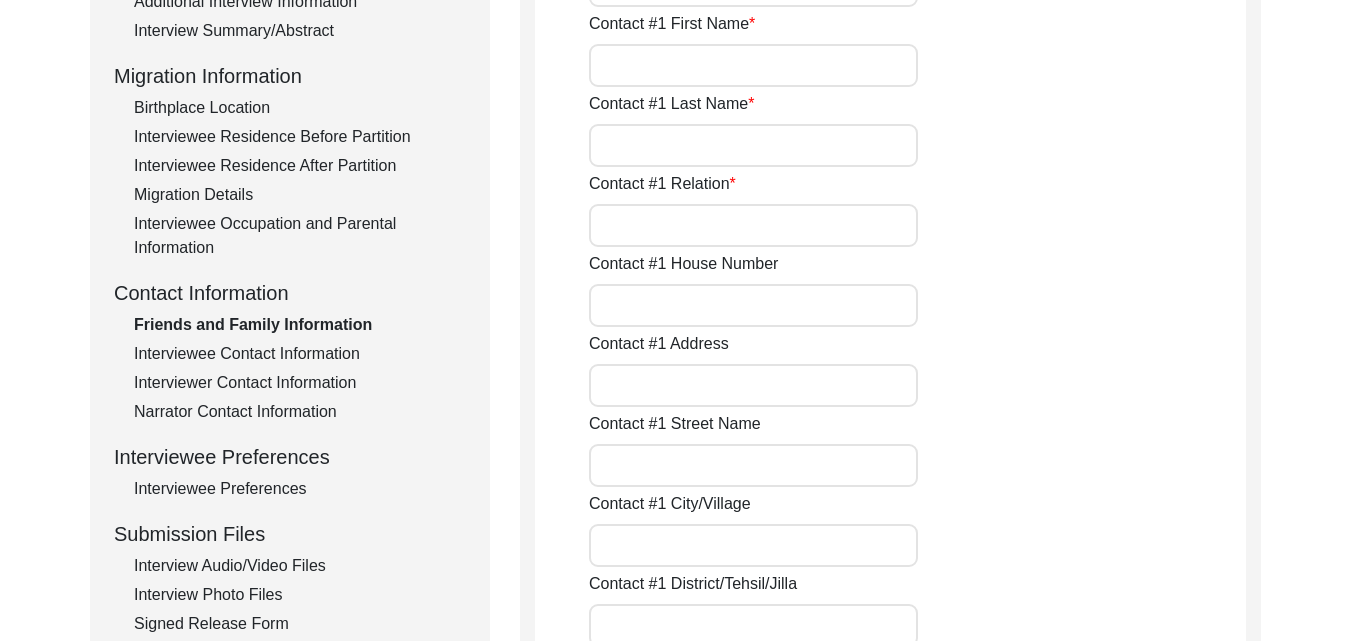 type on "[LAST]" 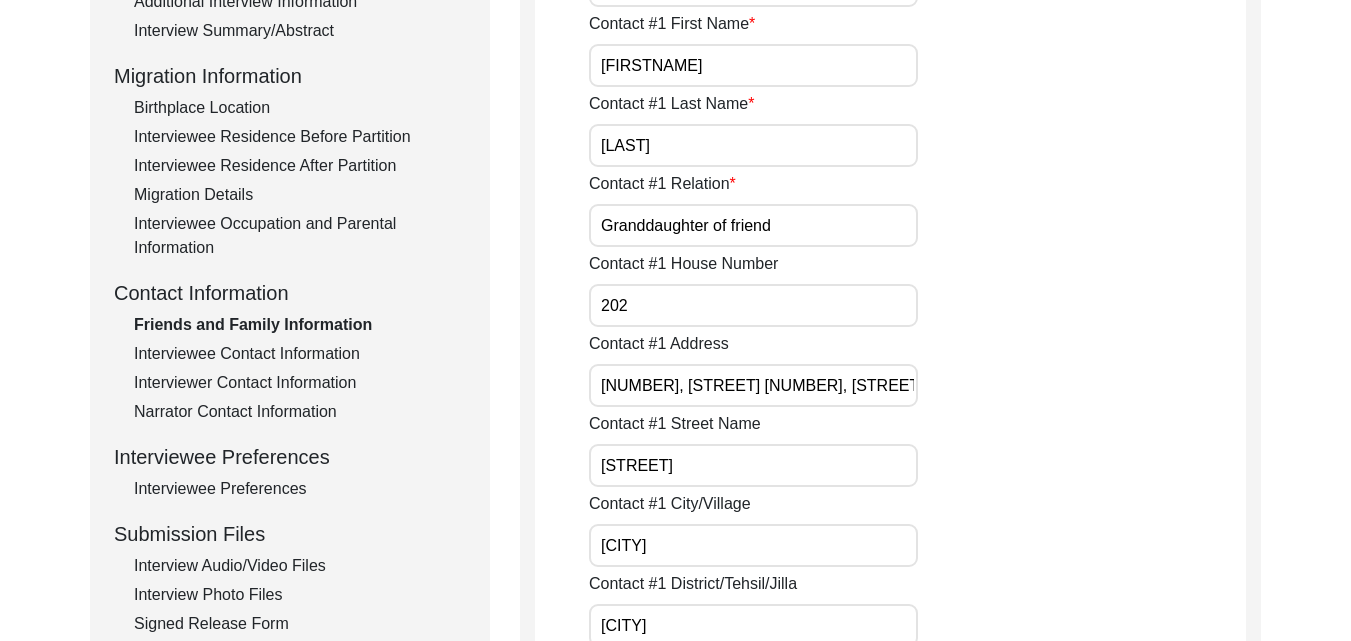 click on "[FIRSTNAME]" at bounding box center [753, 65] 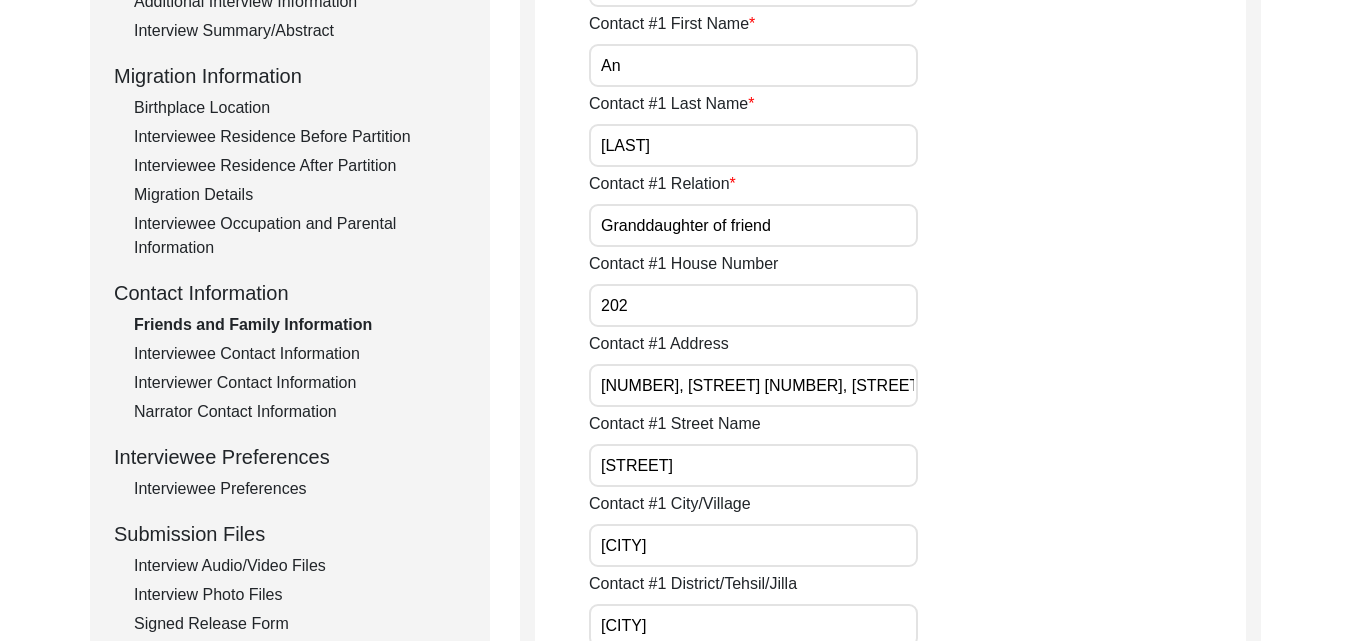 type on "A" 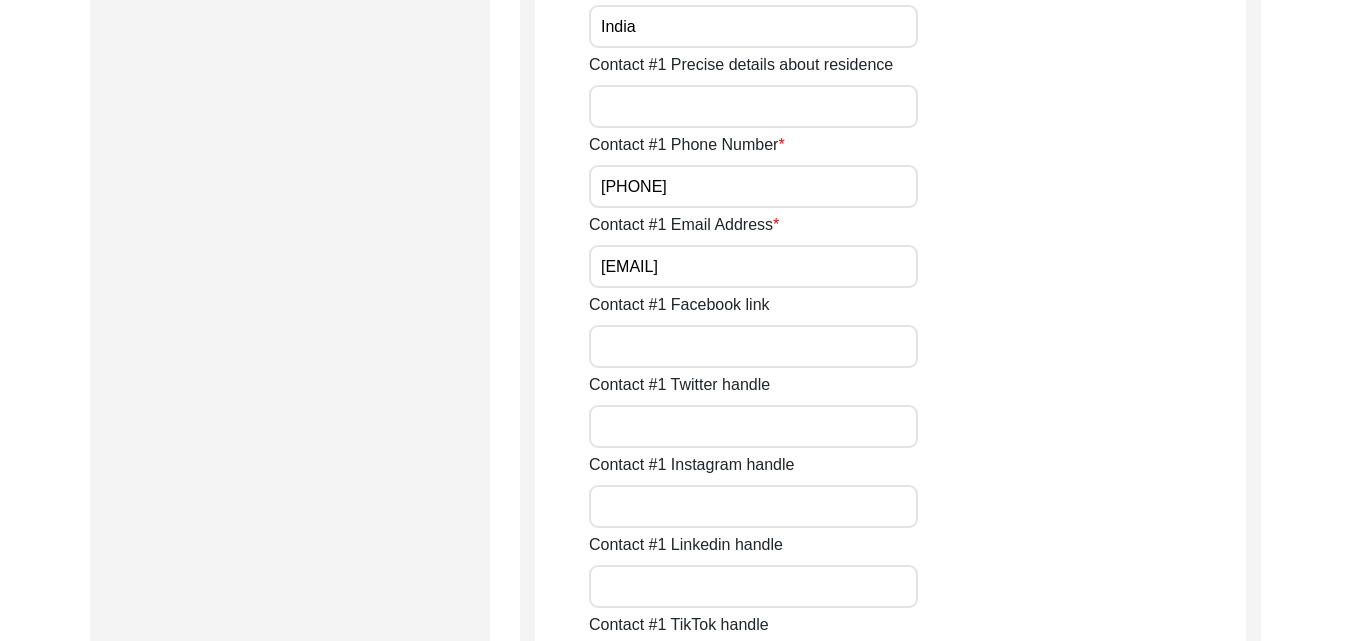 scroll, scrollTop: 1319, scrollLeft: 0, axis: vertical 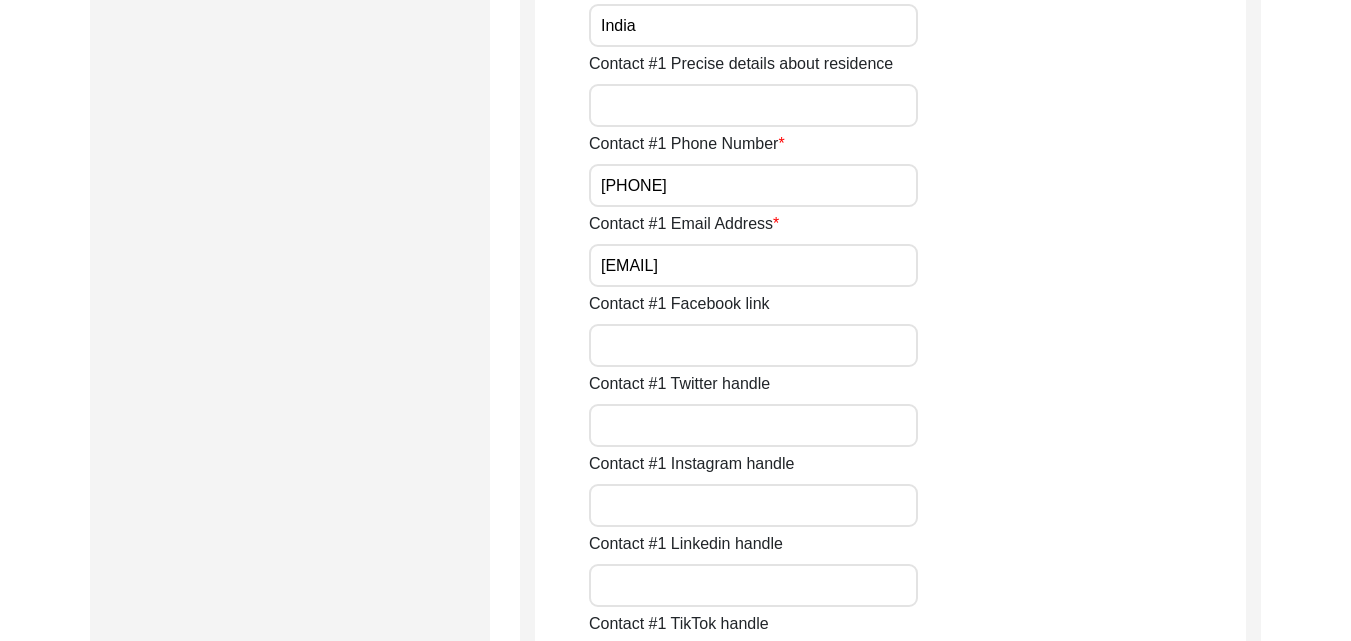 type on "[FIRSTNAME]" 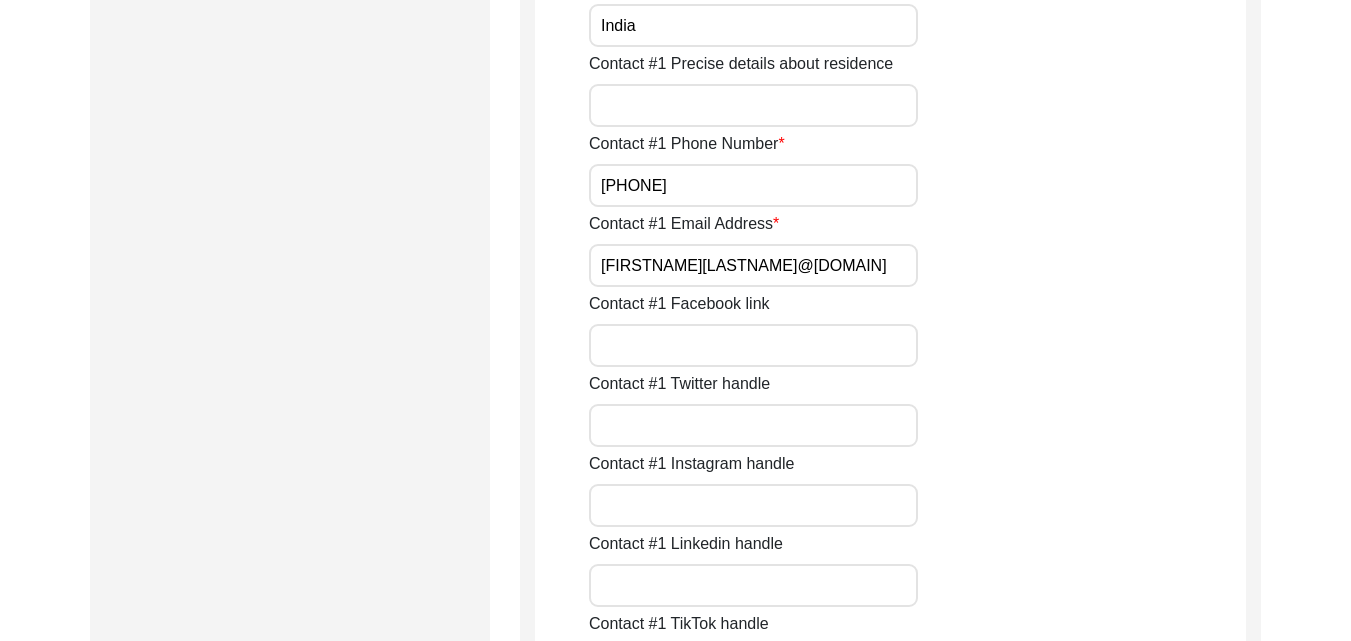 type on "[FIRSTNAME][LASTNAME]@[DOMAIN]" 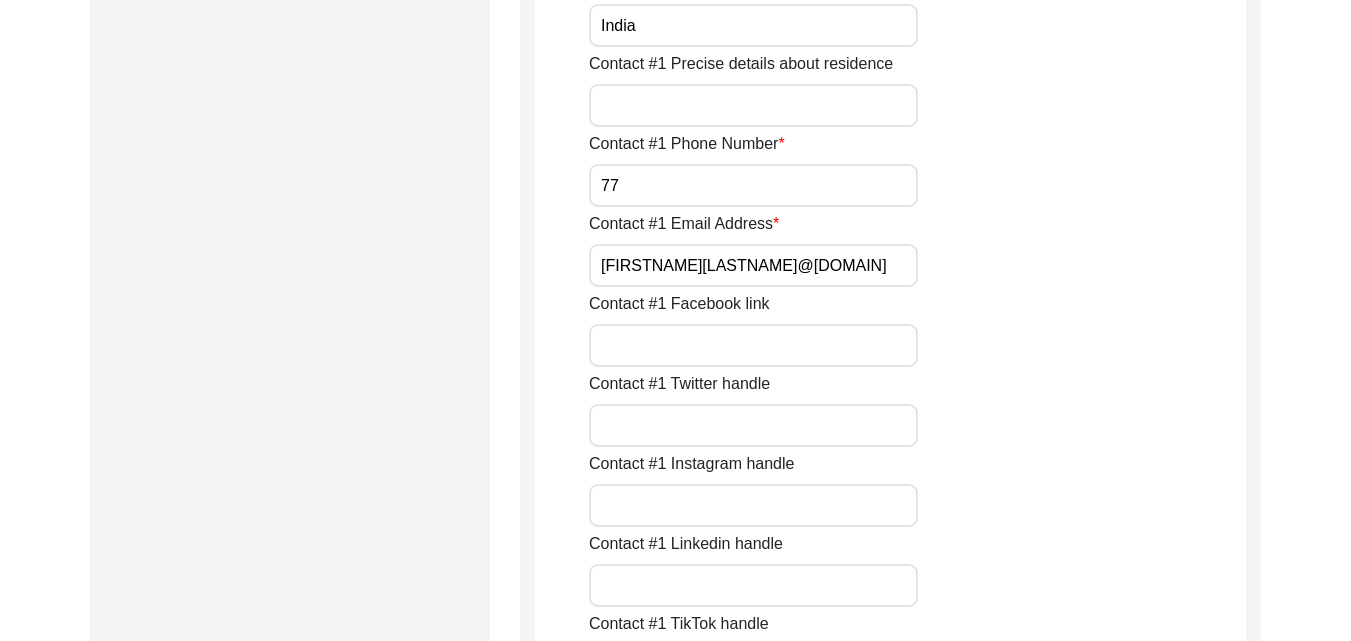 type on "7" 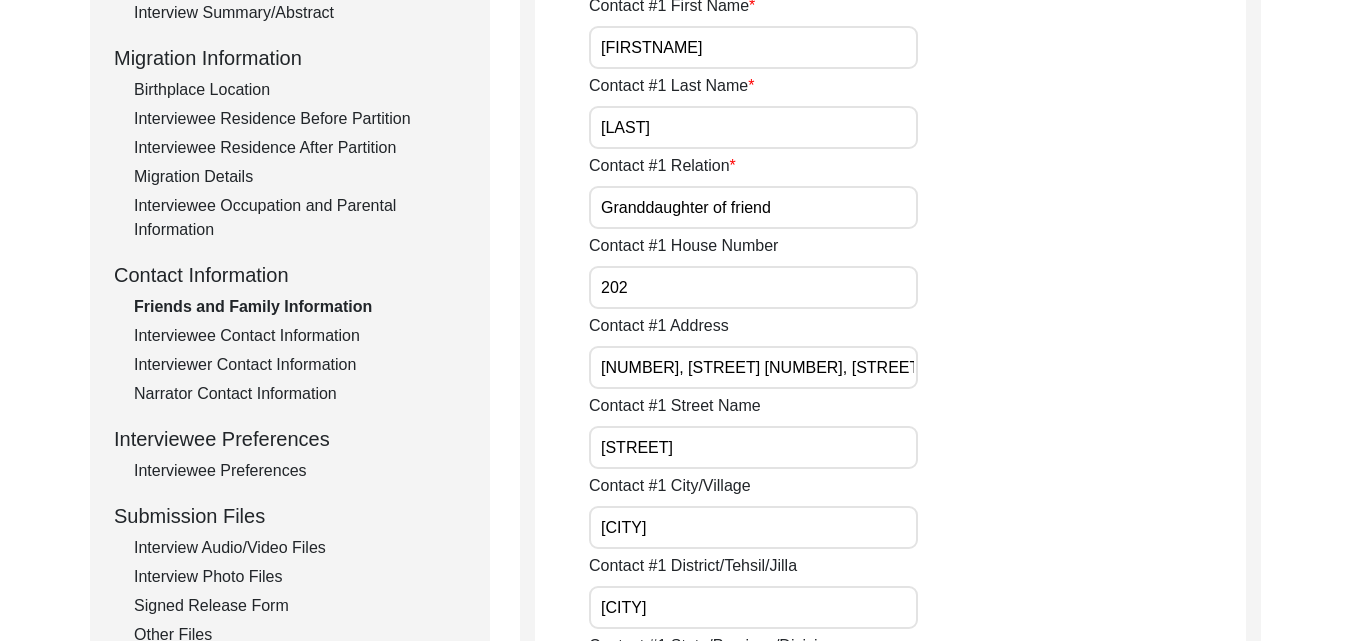scroll, scrollTop: 479, scrollLeft: 0, axis: vertical 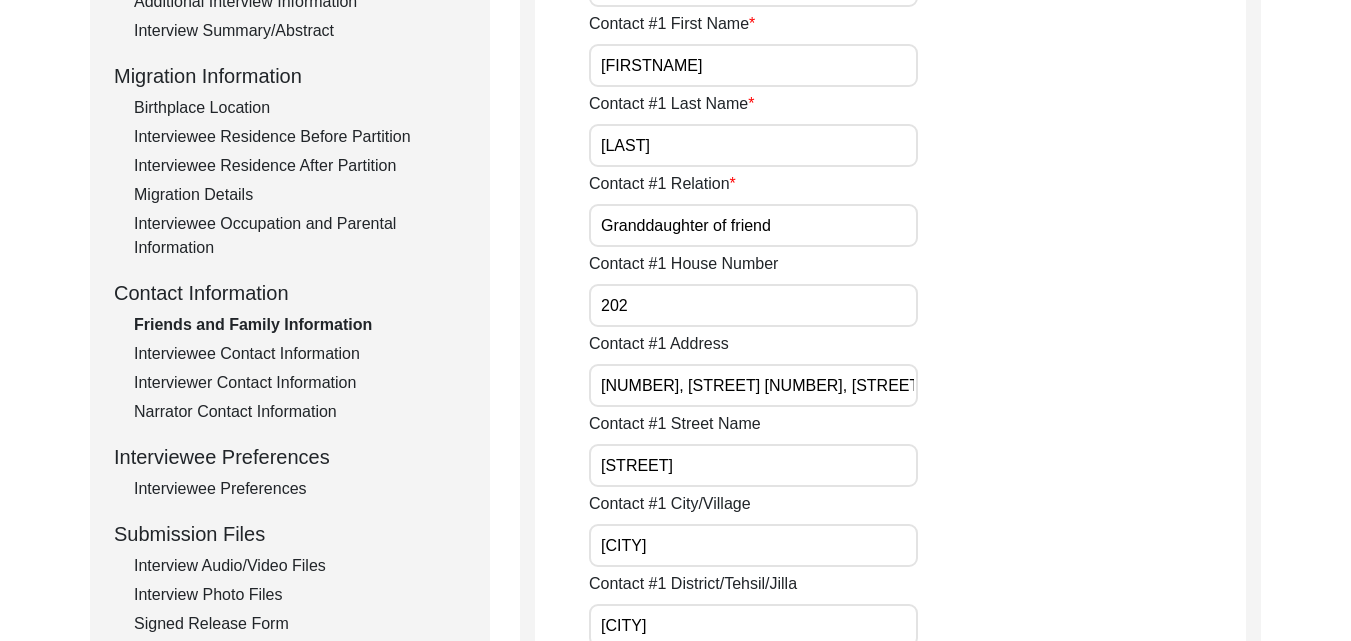 type on "[PHONE]" 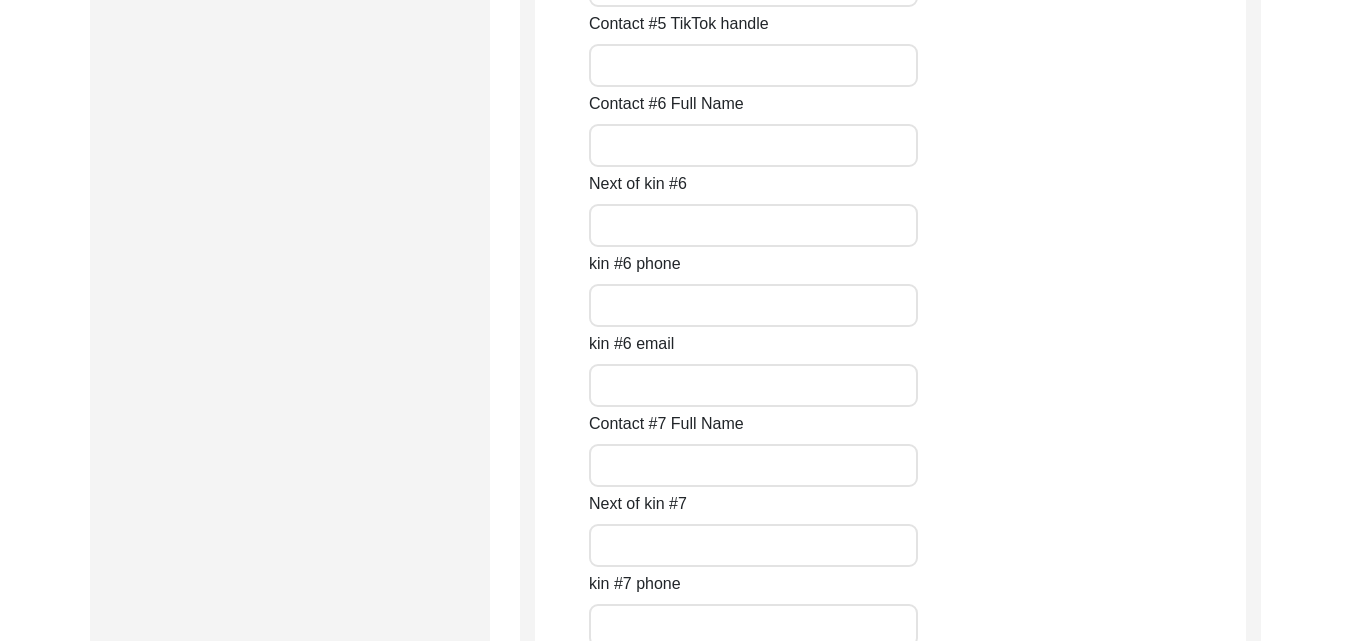 scroll, scrollTop: 8879, scrollLeft: 0, axis: vertical 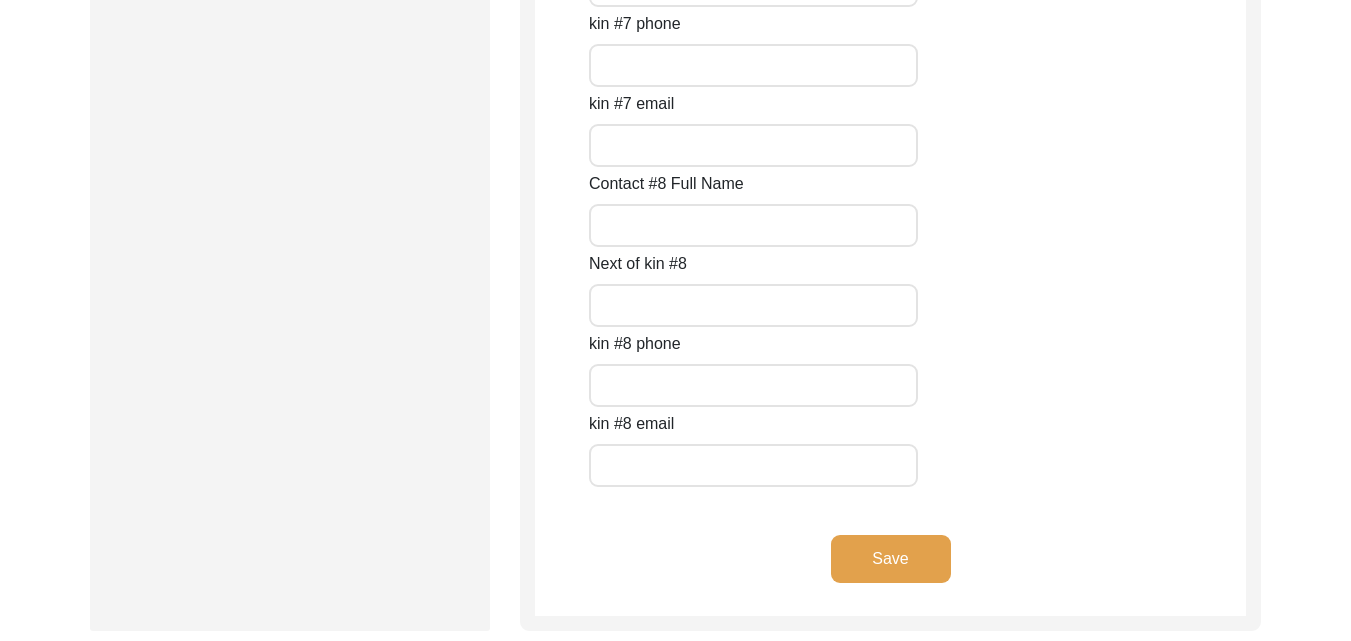 type on "friend" 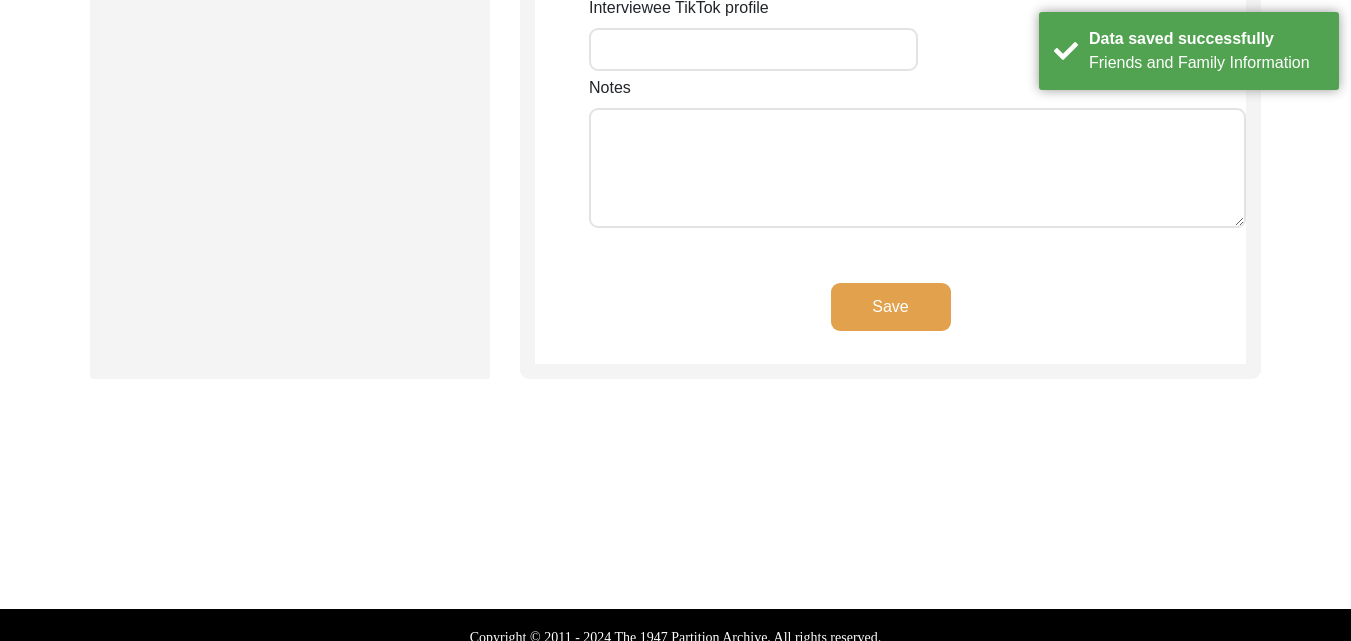 type on "125" 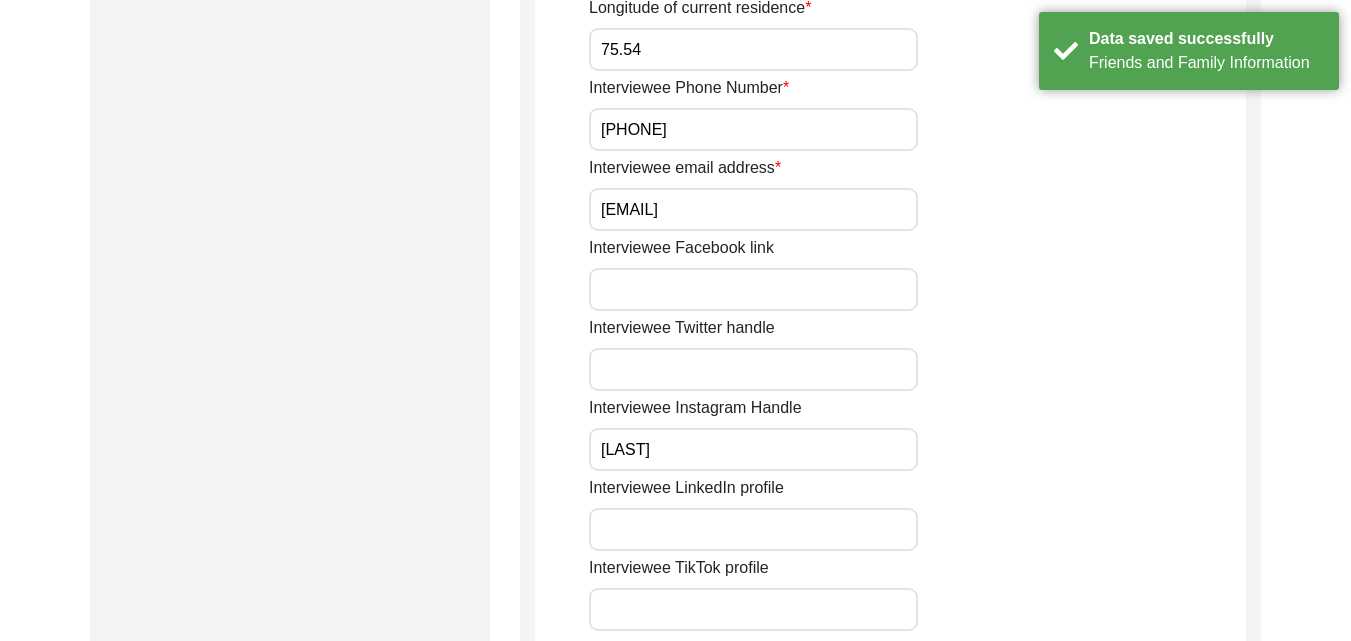 scroll, scrollTop: 780, scrollLeft: 0, axis: vertical 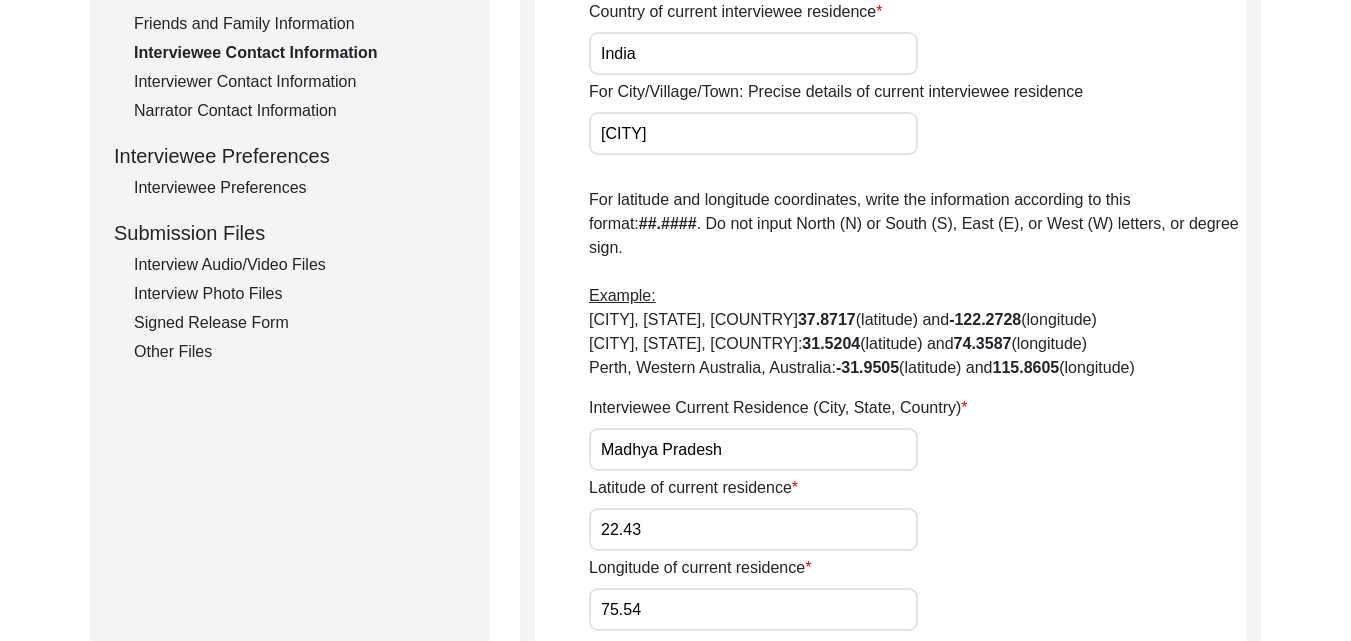 click on "Other Files" 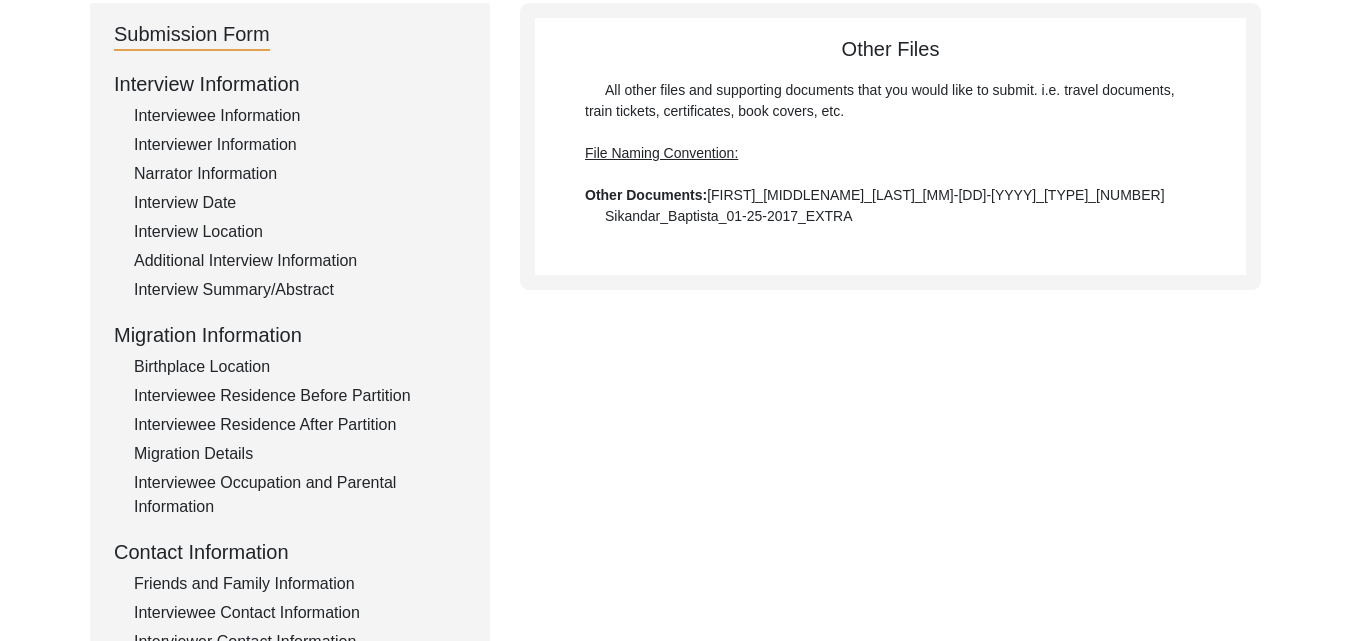 scroll, scrollTop: 780, scrollLeft: 0, axis: vertical 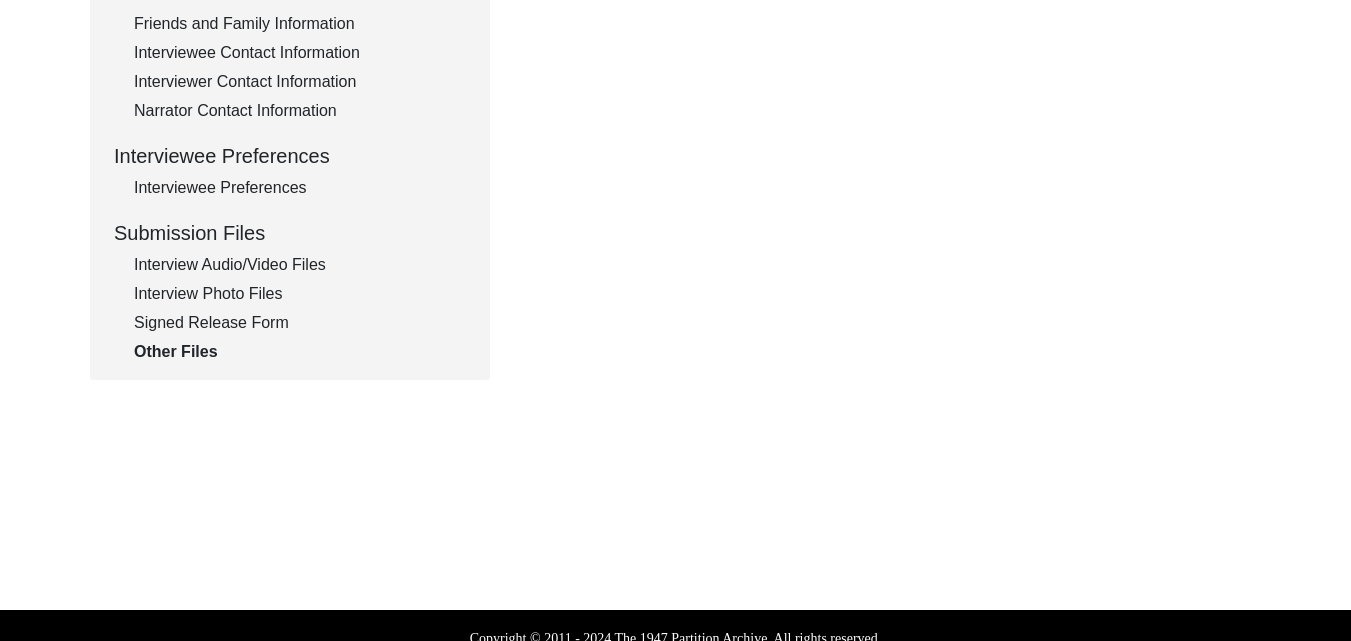 click on "Other Files" 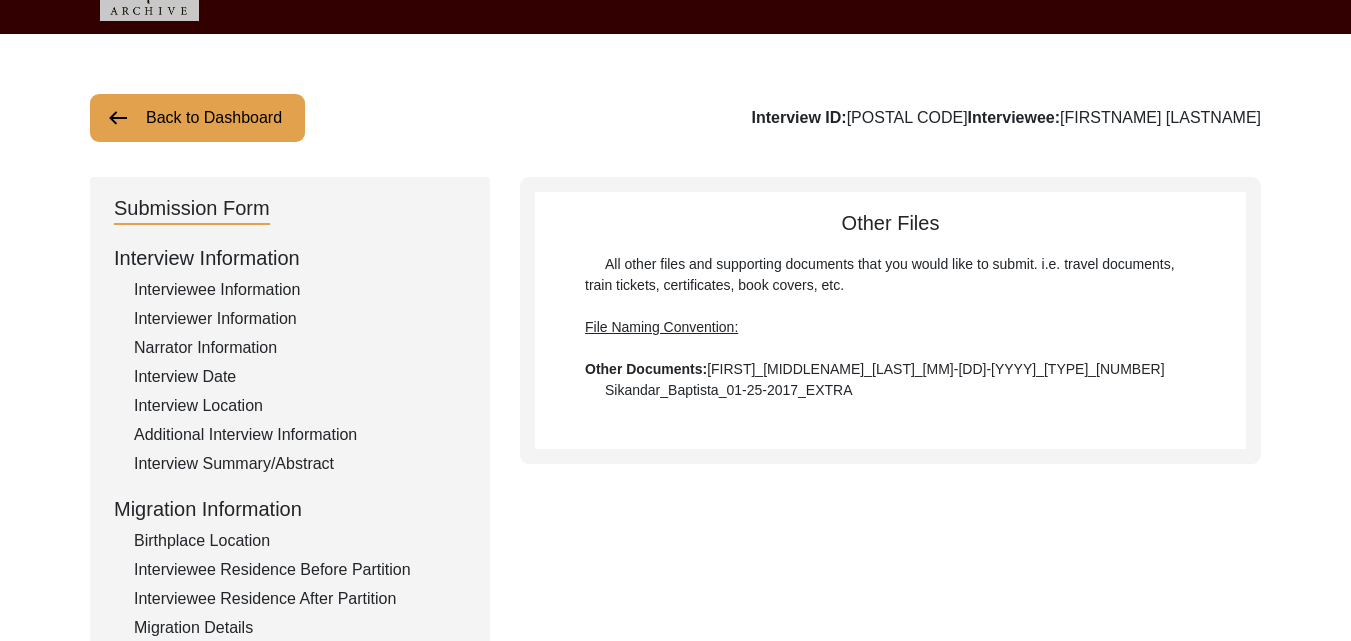 scroll, scrollTop: 0, scrollLeft: 0, axis: both 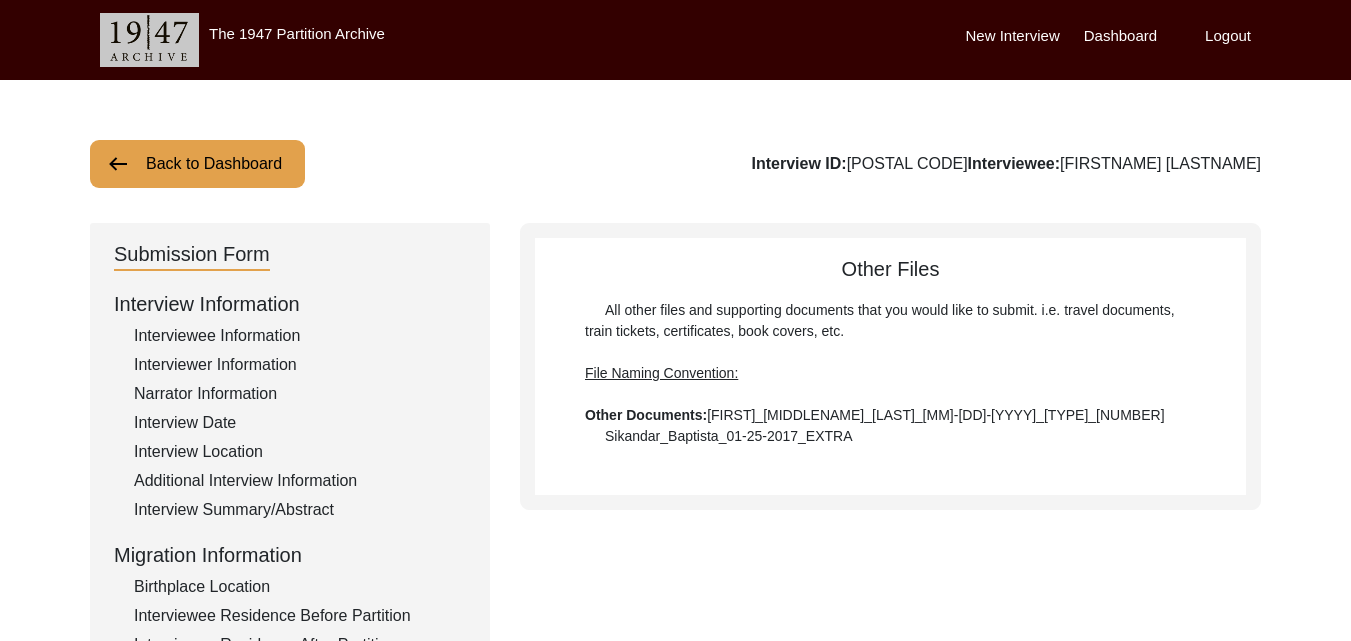 click on "Dashboard" at bounding box center [1120, 36] 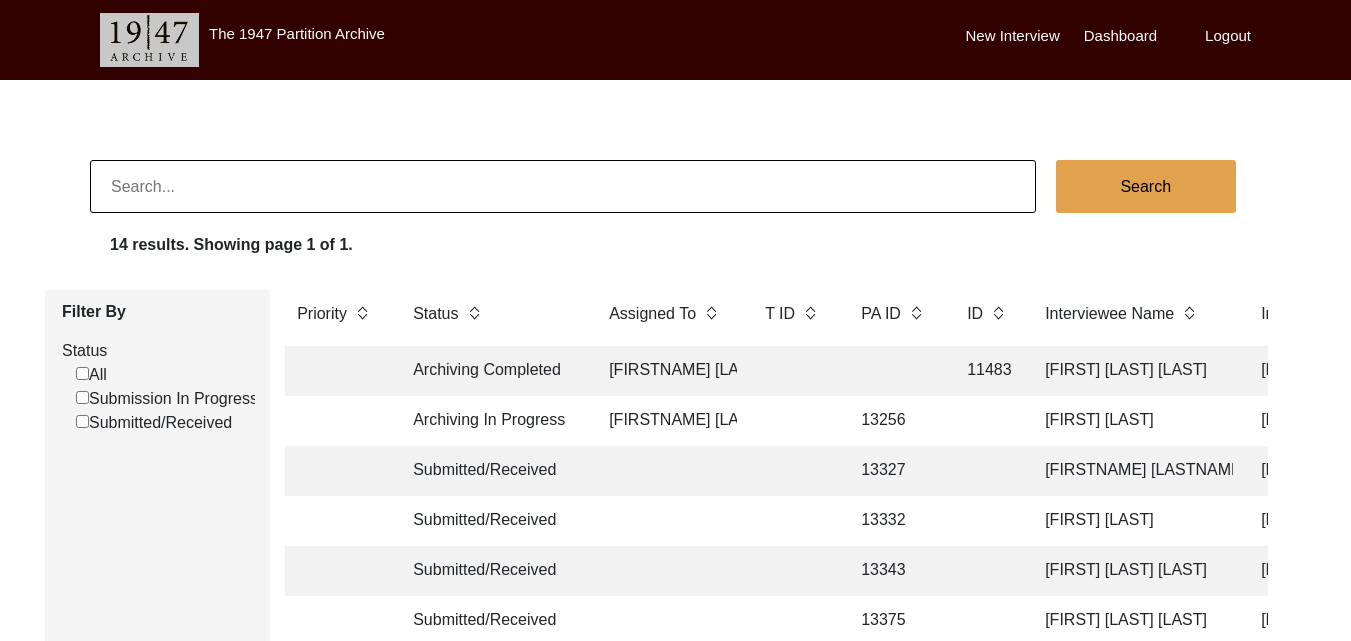 scroll, scrollTop: 560, scrollLeft: 0, axis: vertical 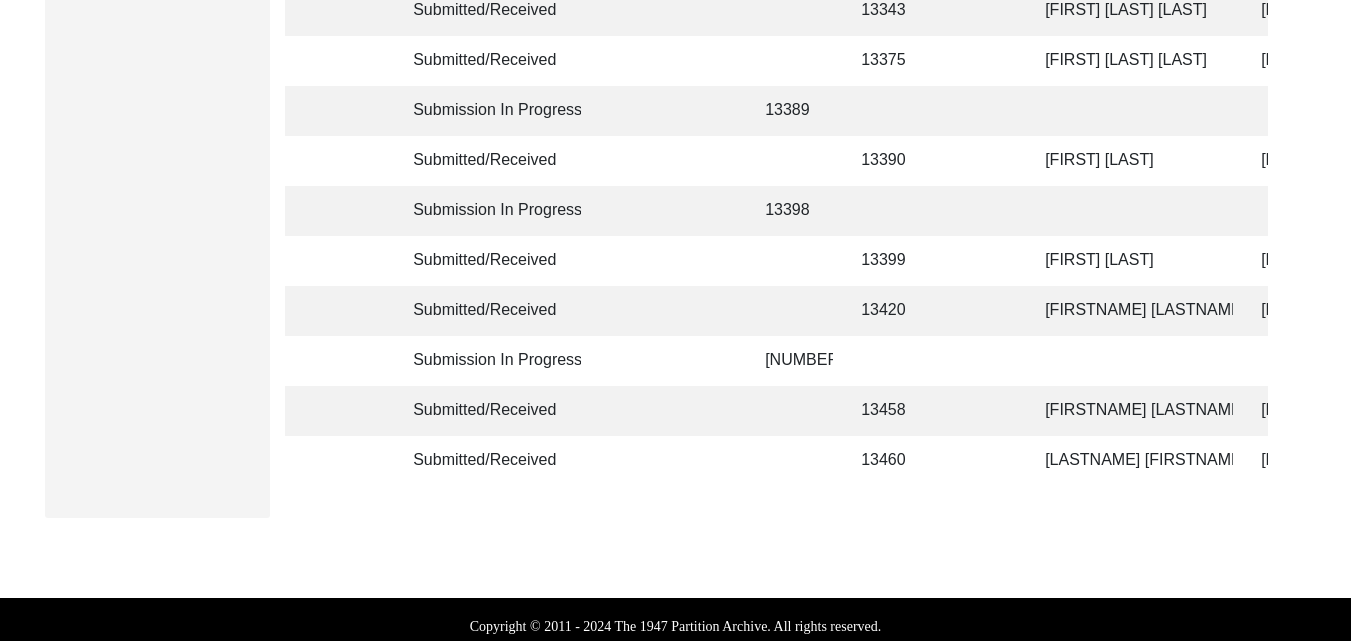 click on "[LASTNAME] [FIRSTNAME]" 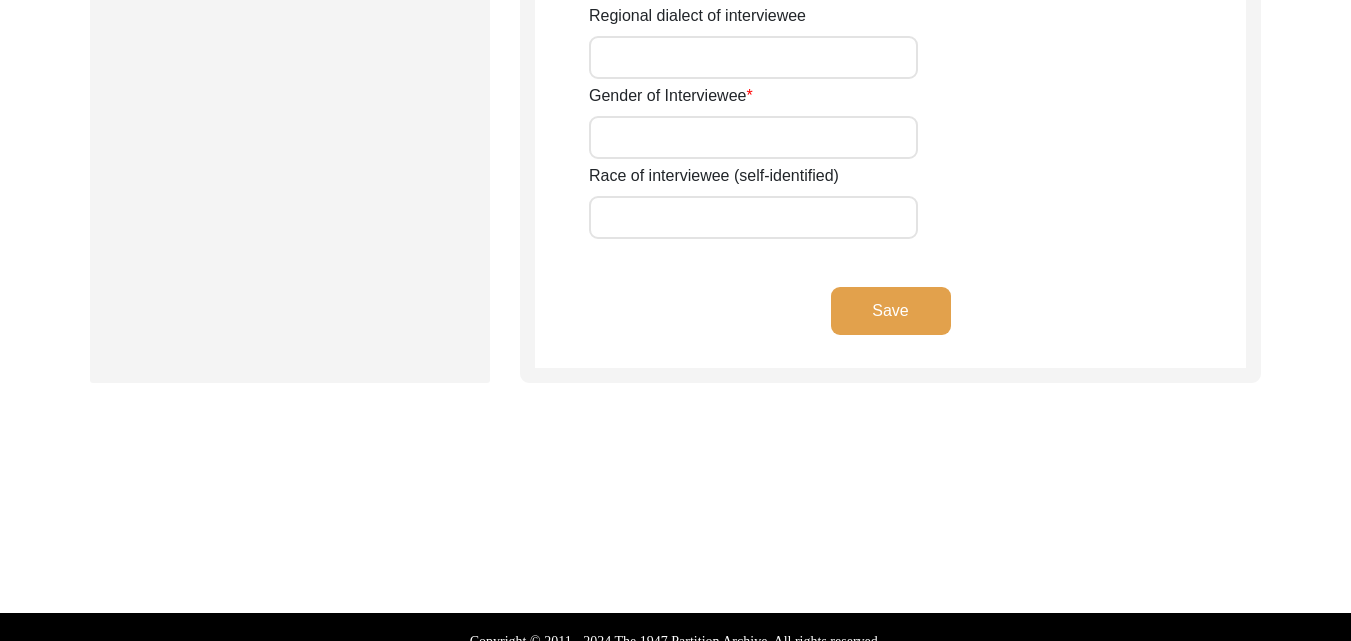 type on "NIL" 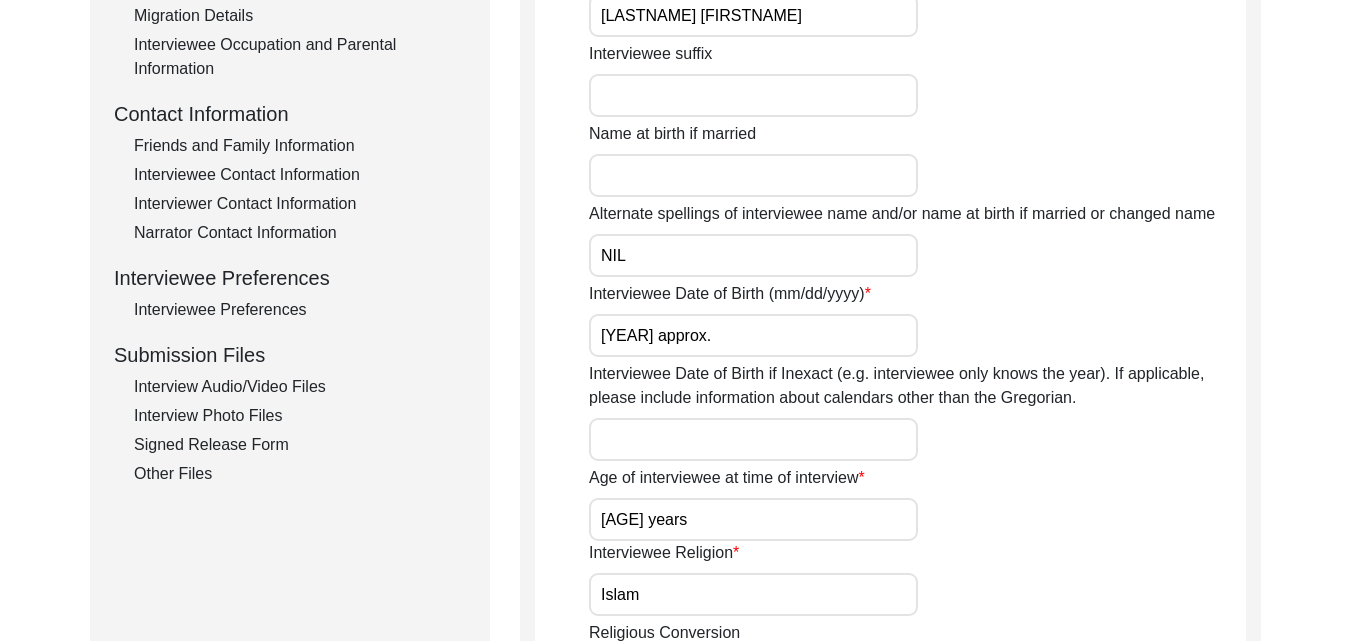 scroll, scrollTop: 711, scrollLeft: 0, axis: vertical 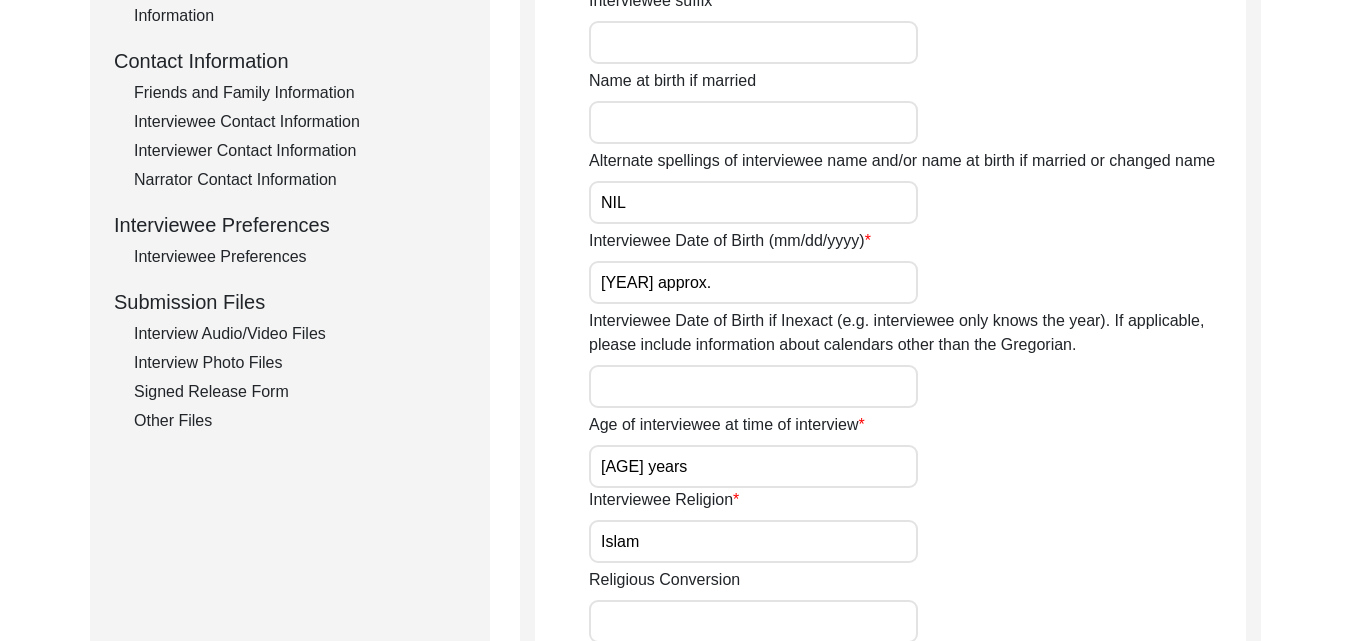 click on "Interview Audio/Video Files" 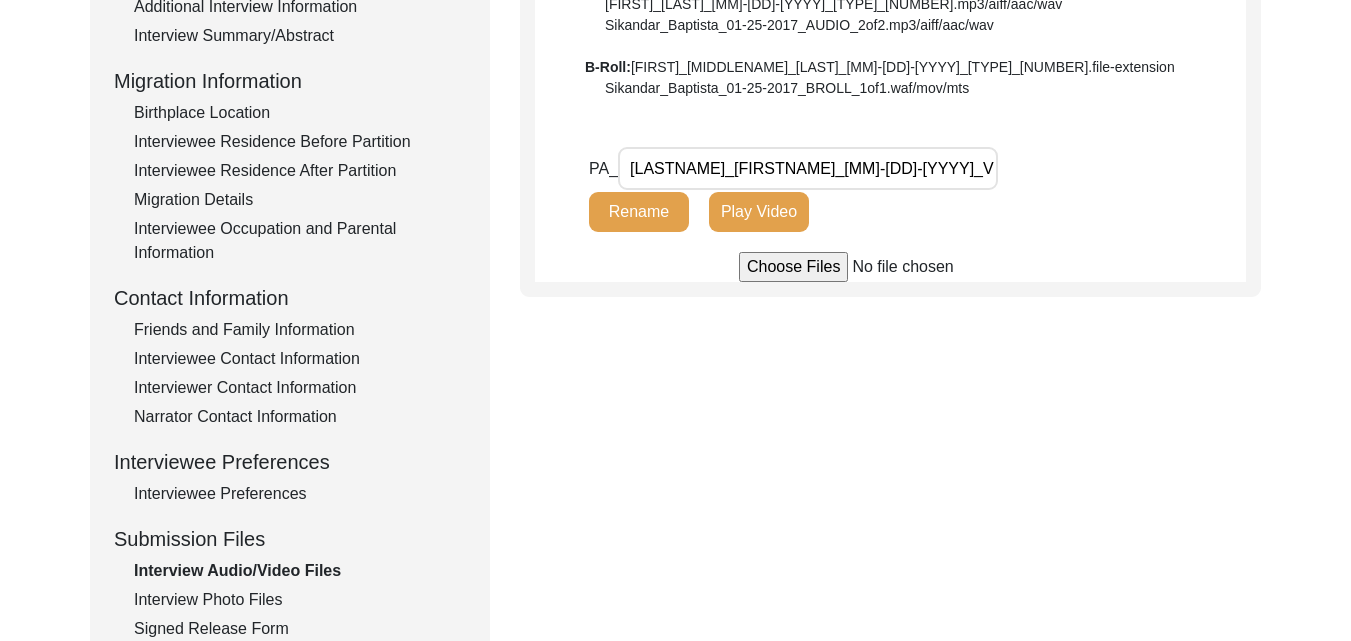 scroll, scrollTop: 378, scrollLeft: 0, axis: vertical 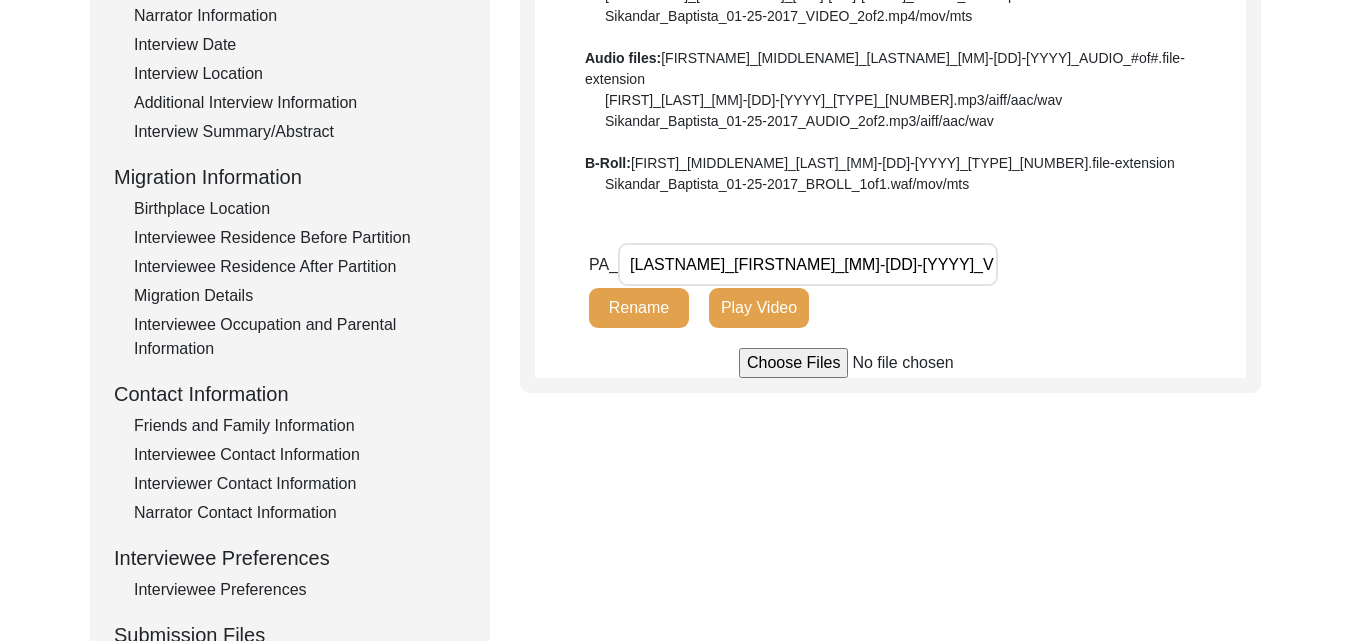click at bounding box center (890, 363) 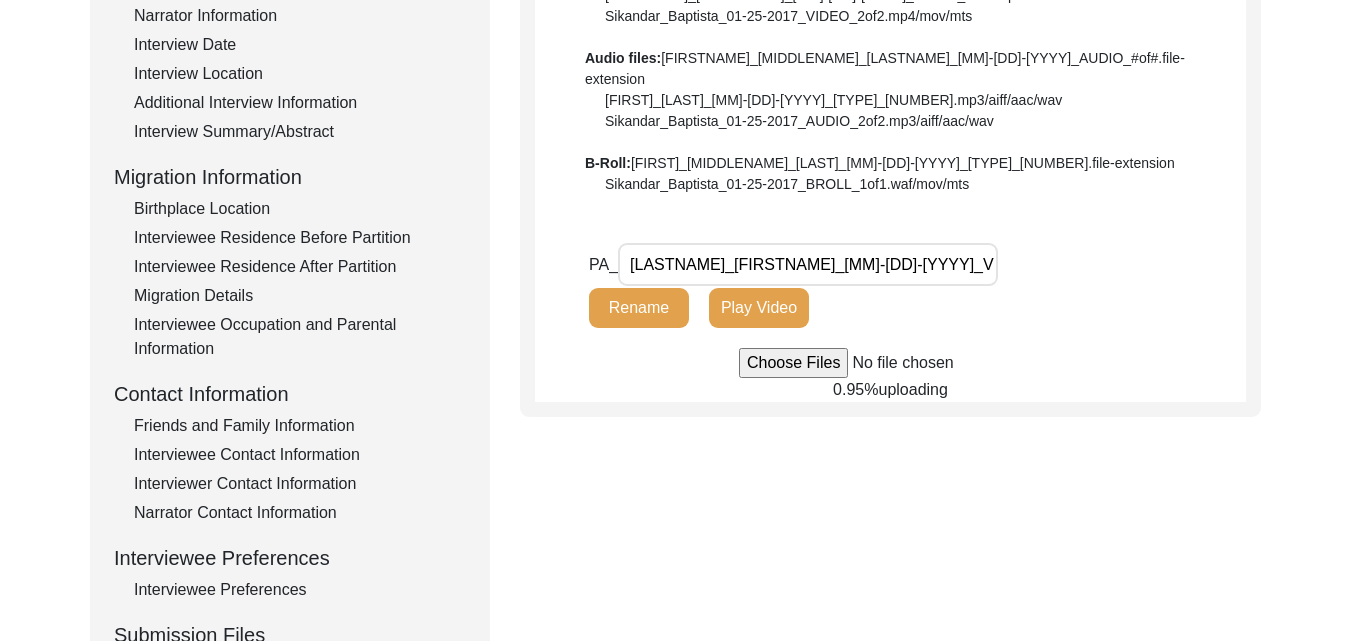 click on "0.95%  uploading" 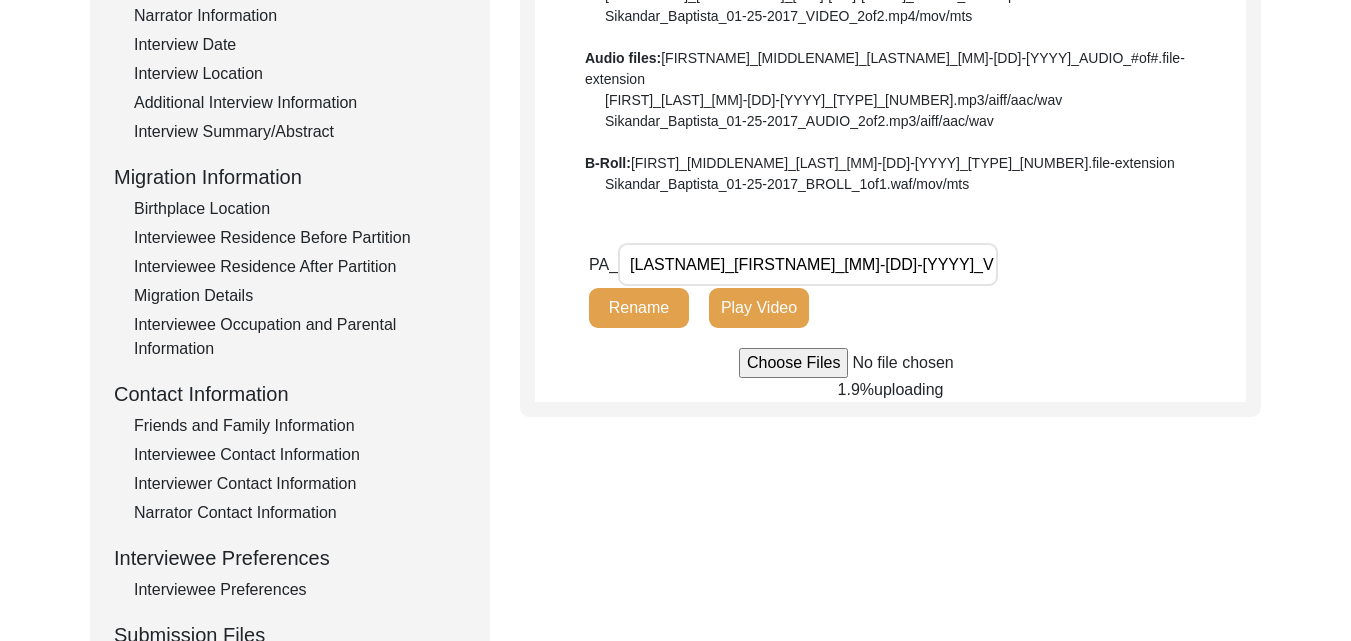 click at bounding box center (890, 363) 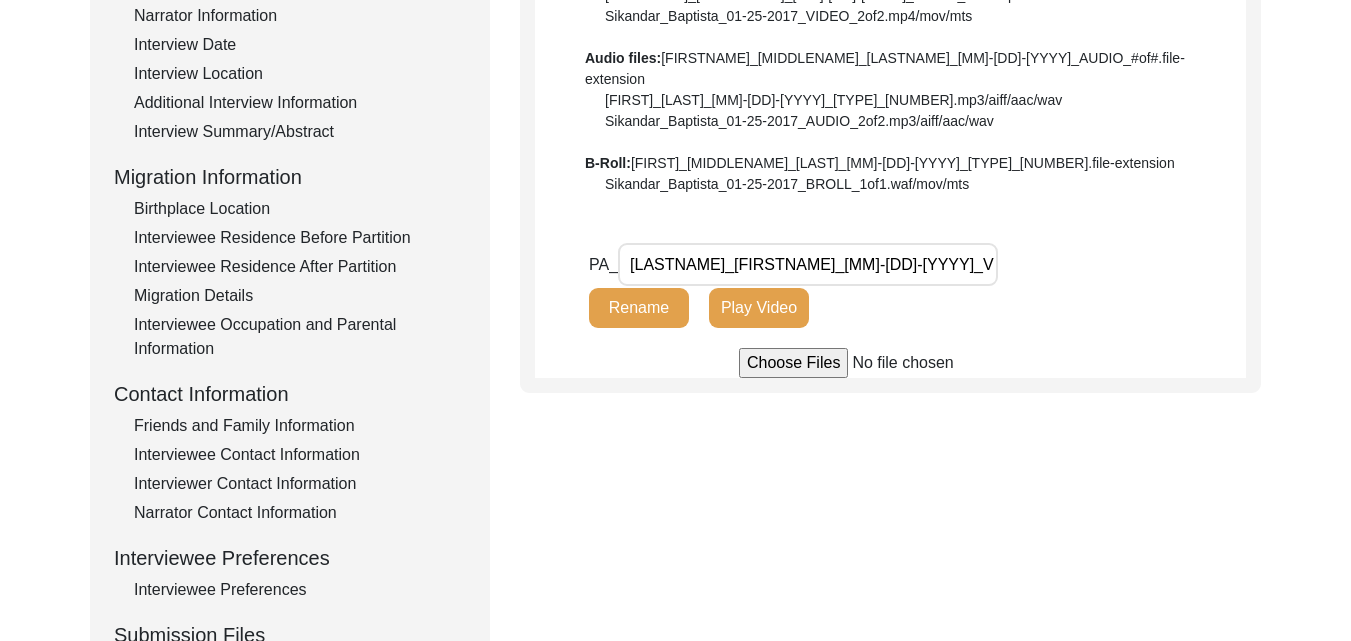 click on "Interview Audio/Video Files  File Naming Convention: Video files:  [FIRST]_[MIDDLENAME]_[LAST]_[MM]-[DD]-[YYYY]_[TYPE]_[NUMBER].file-extension  [FIRST]_[LAST]_[MM]-[DD]-[YYYY]_[TYPE]_[NUMBER].mp4/mov/mts  [FIRST]_[LAST]_[MM]-[DD]-[YYYY]_[TYPE]_[NUMBER].mp4/mov/mts  Audio files:  [FIRST]_[MIDDLENAME]_[LAST]_[MM]-[DD]-[YYYY]_[TYPE]_[NUMBER].file-extension  [FIRST]_[LAST]_[MM]-[DD]-[YYYY]_[TYPE]_[NUMBER].mp3/aiff/aac/wav  [FIRST]_[LAST]_[MM]-[DD]-[YYYY]_[TYPE]_[NUMBER].mp3/aiff/aac/wav  B-Roll:  [FIRST]_[MIDDLENAME]_[LAST]_[MM]-[DD]-[YYYY]_[TYPE]_[NUMBER].file-extension  [FIRST]_[LAST]_[MM]-[DD]-[YYYY]_[TYPE]_[NUMBER].waf/mov/mts  PA_ [LAST]_[LAST]_[MM]-[DD]-[YYYY]_[TYPE]_[NUMBER].mp4 Rename Play Video" 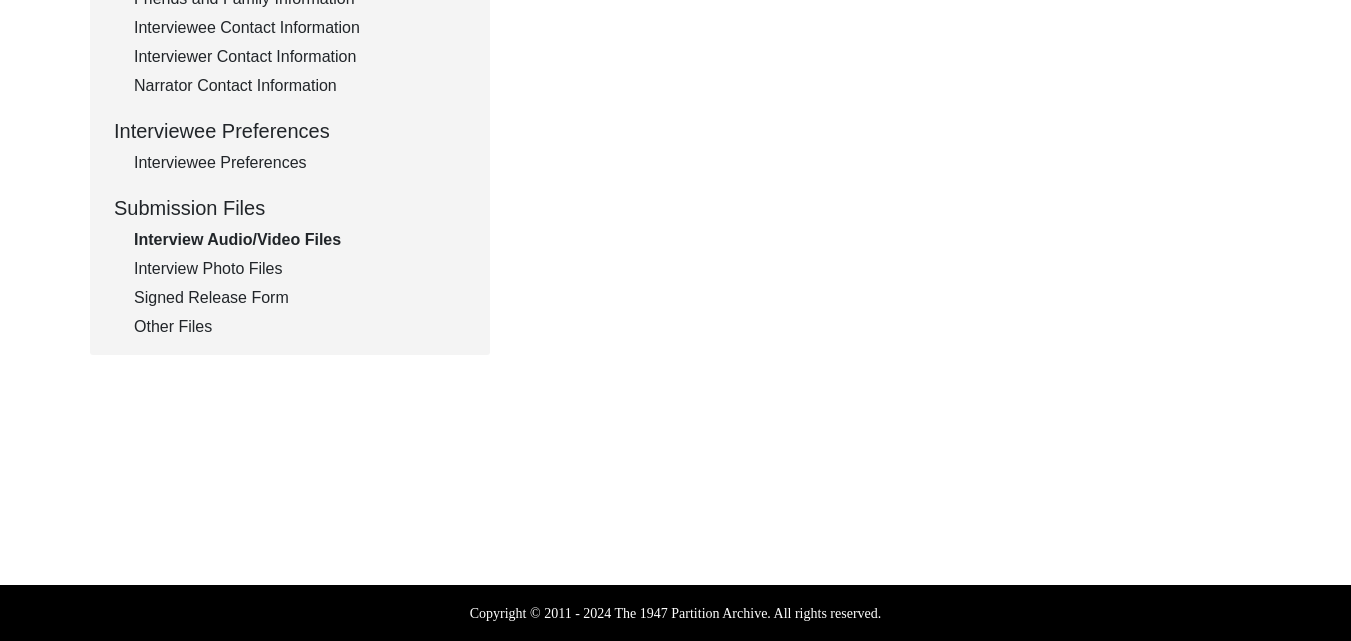 scroll, scrollTop: 245, scrollLeft: 0, axis: vertical 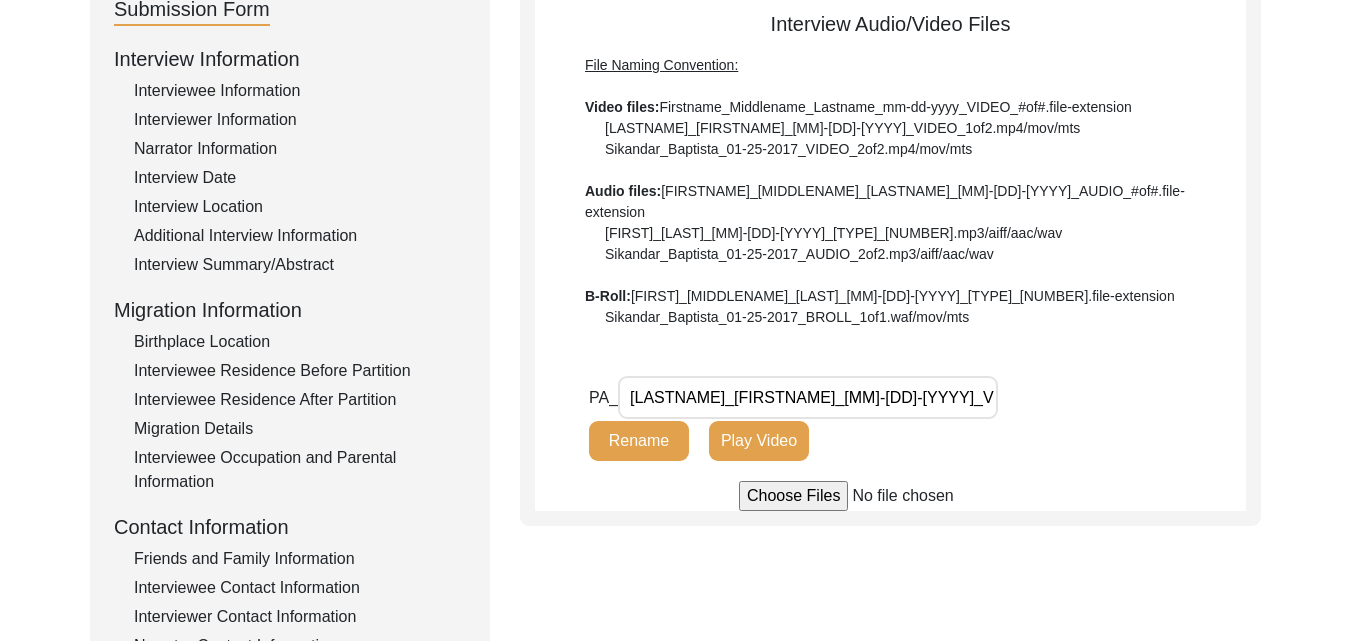 click at bounding box center [890, 496] 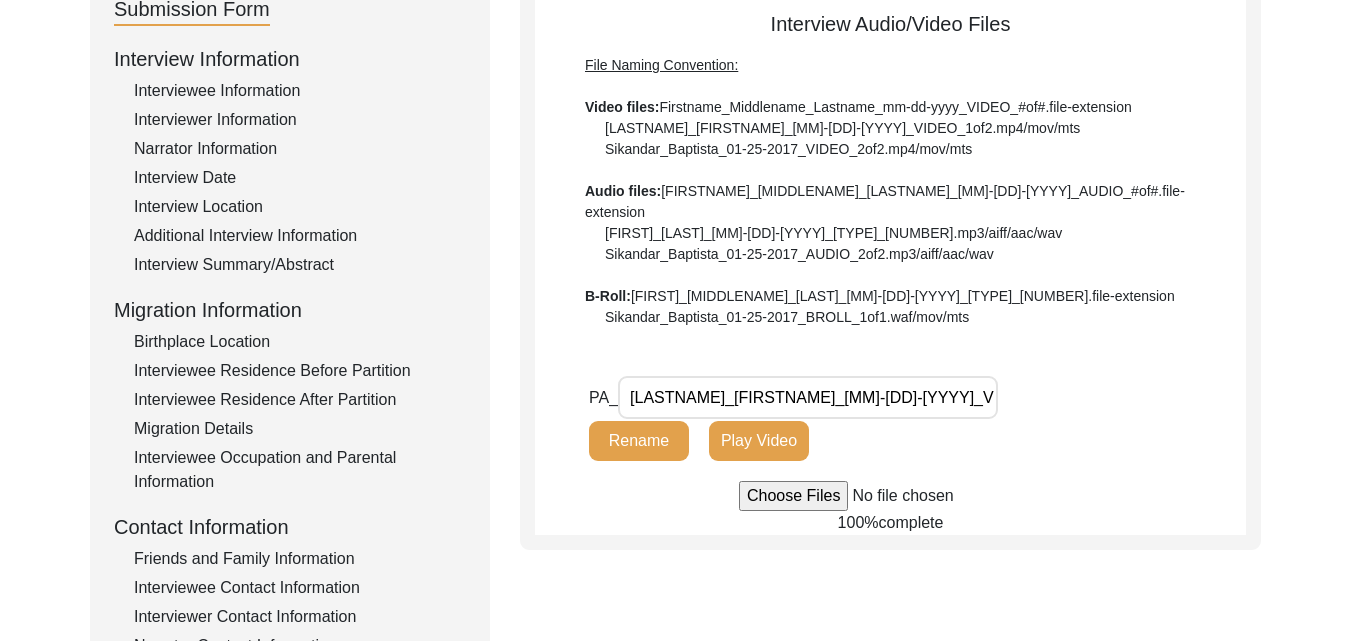 type 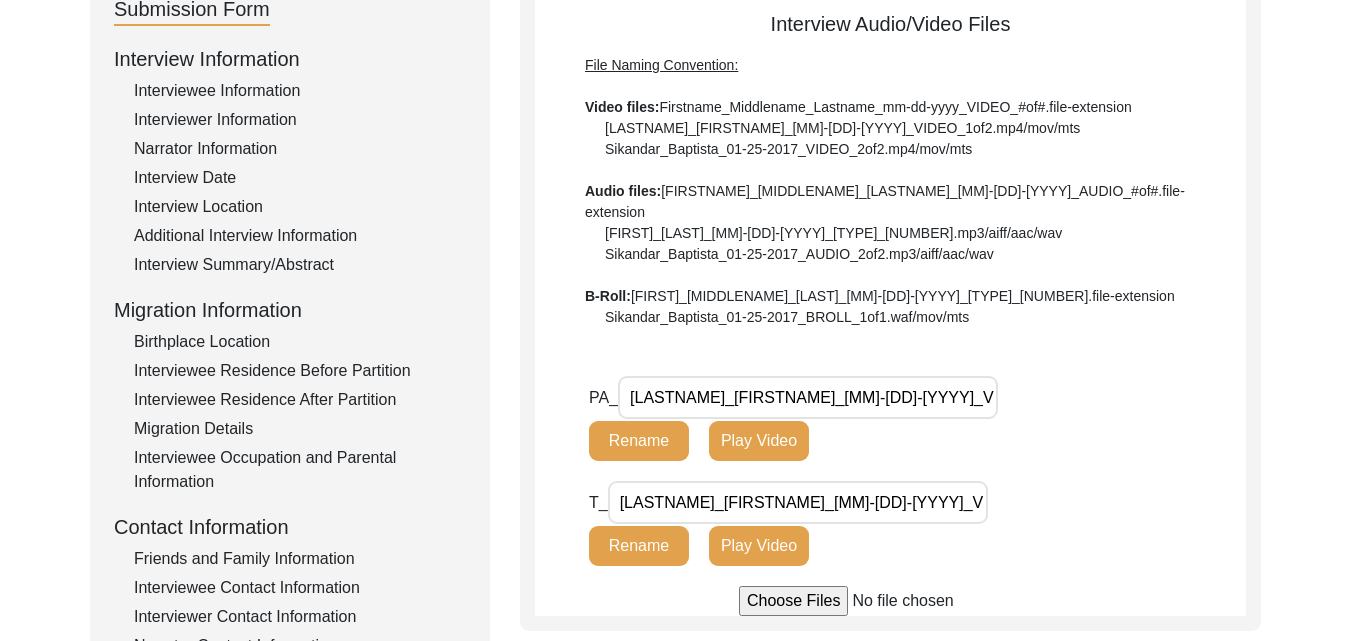 scroll, scrollTop: 805, scrollLeft: 0, axis: vertical 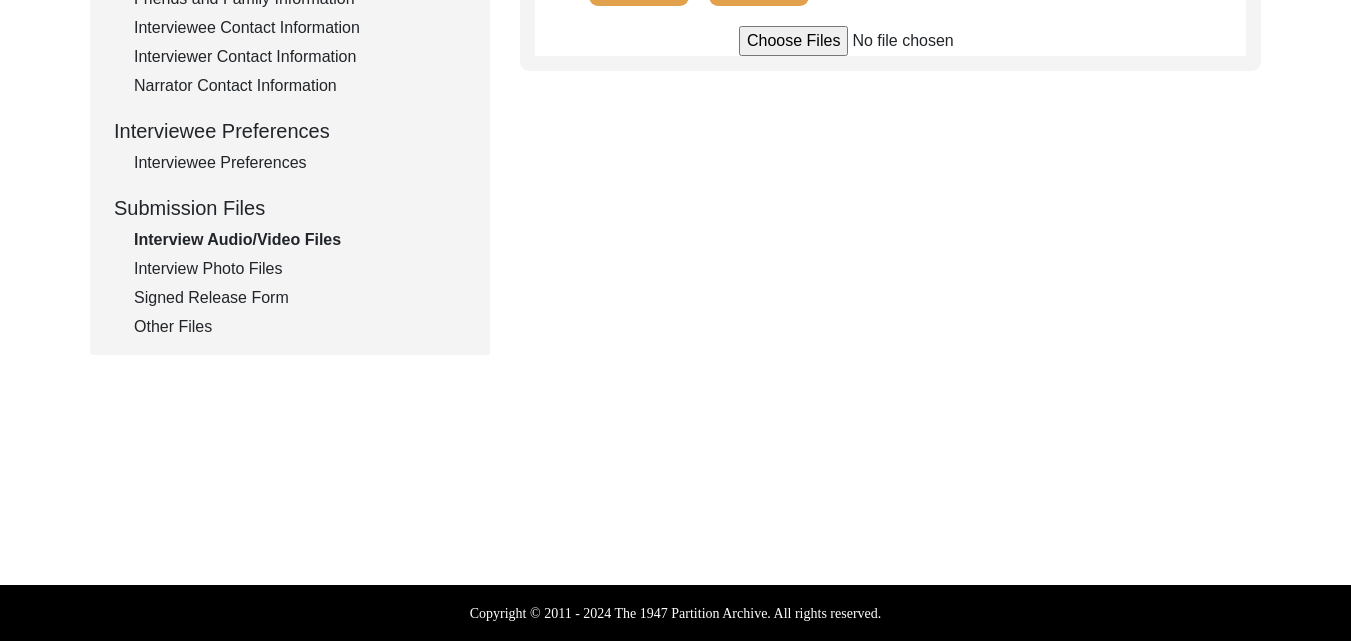 click on "Other Files" 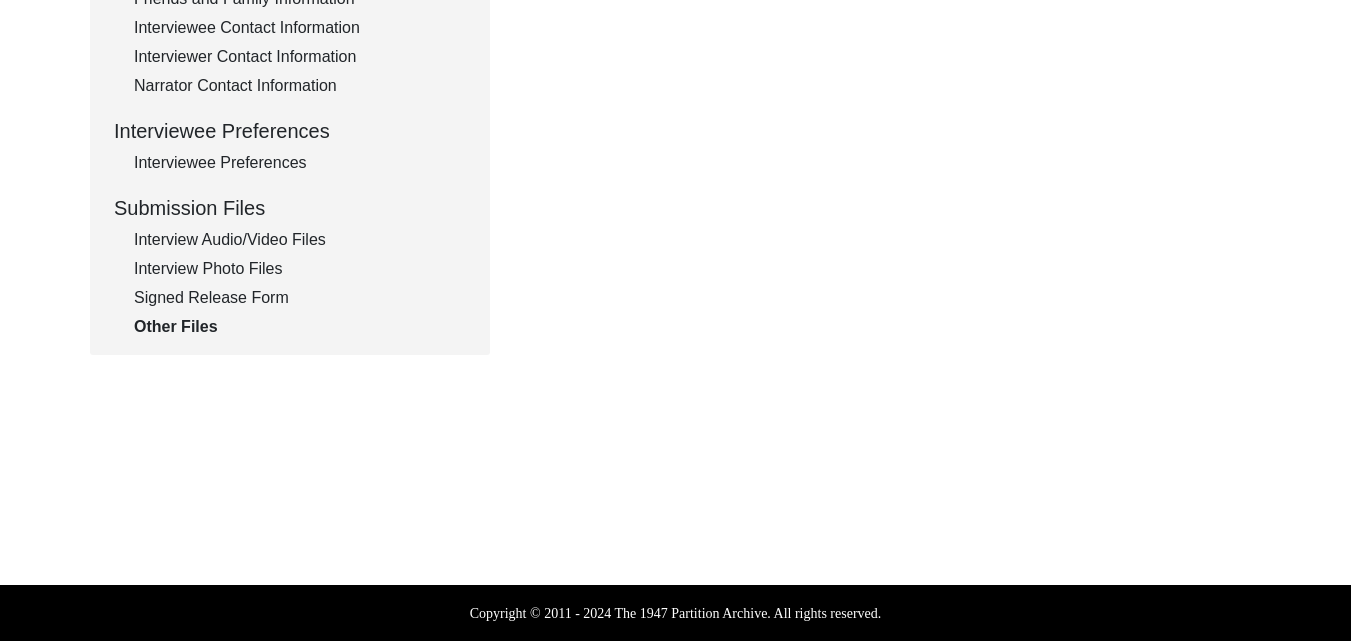 scroll, scrollTop: 245, scrollLeft: 0, axis: vertical 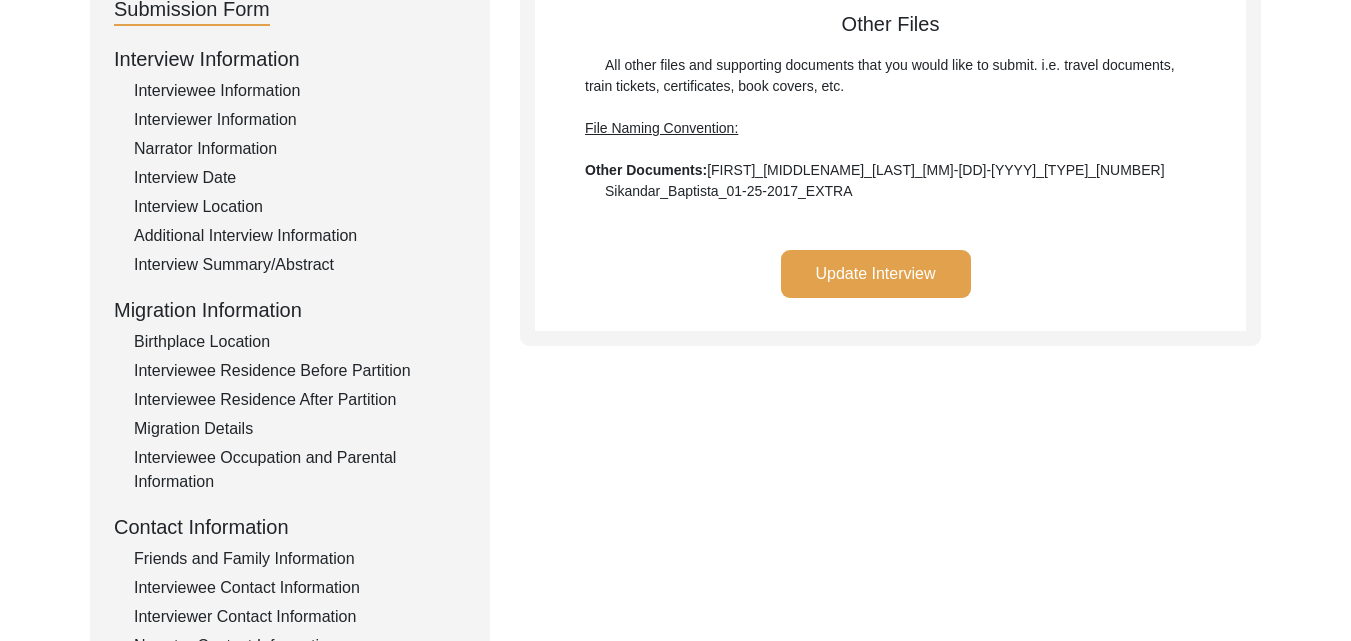 click on "Update Interview" 